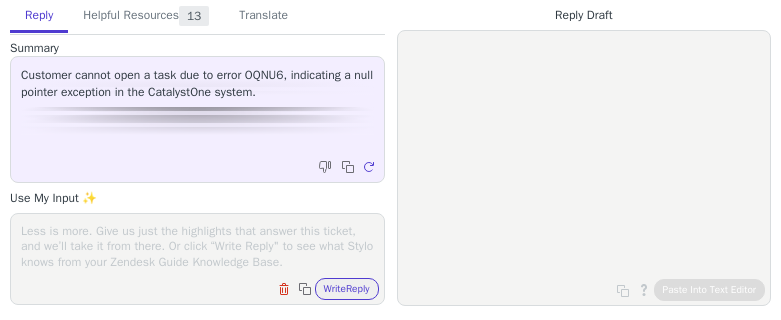 scroll, scrollTop: 0, scrollLeft: 0, axis: both 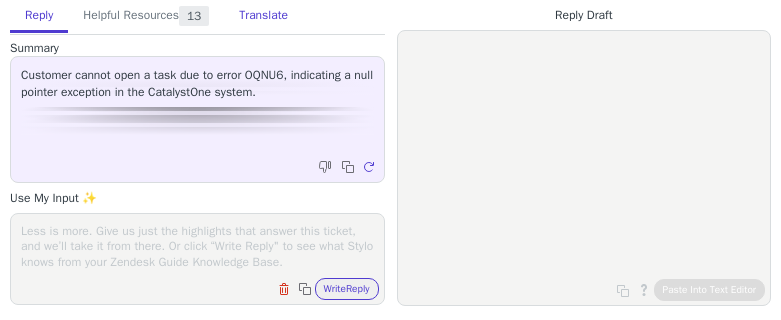 click on "Translate" at bounding box center (263, 16) 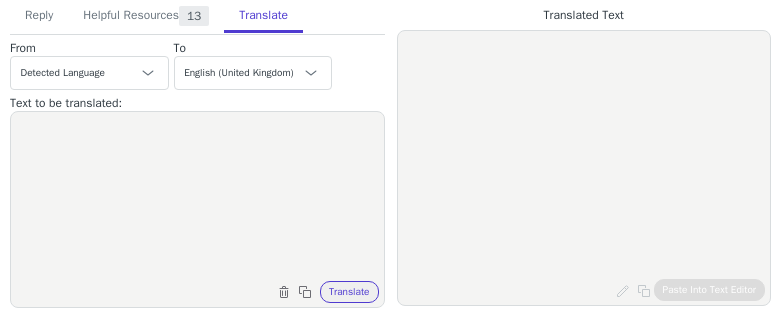 click at bounding box center [197, 197] 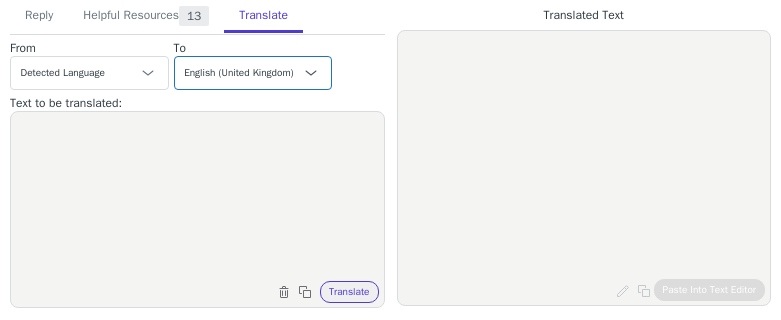 paste on "Hej Ida,
Er det okej om jeg forsøker å gjennomføre oppgaven?" 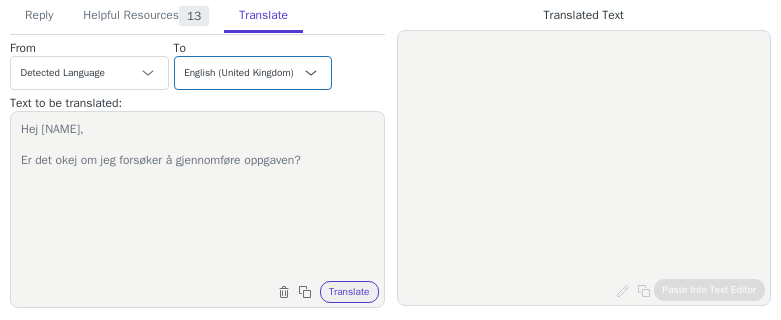 type on "Hej Ida,
Er det okej om jeg forsøker å gjennomføre oppgaven?" 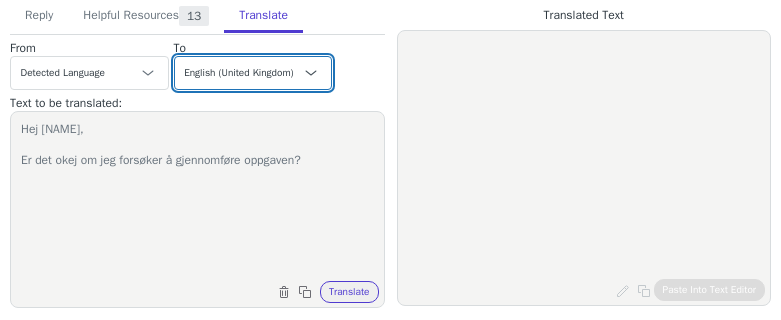 drag, startPoint x: 235, startPoint y: 80, endPoint x: 242, endPoint y: 65, distance: 16.552946 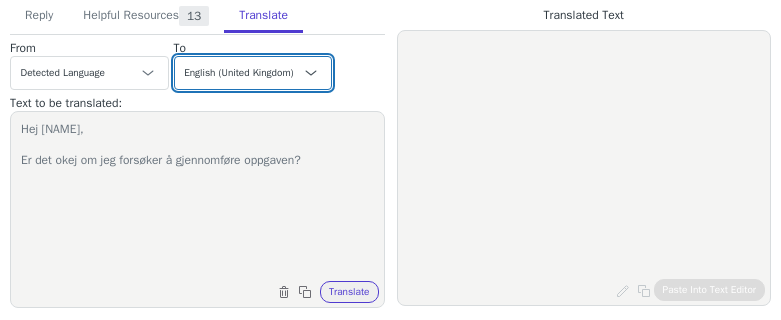 select on "da" 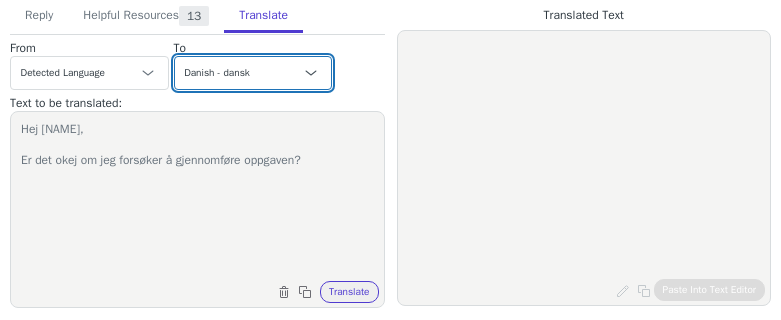 click on "Czech English Danish - dansk Dutch French French (Canada) German Italian Japanese Korean Norwegian Polish Portuguese Portuguese (Brazil) Slovak Spanish Swedish - svenska English (United Kingdom) Norwegian - norsk" at bounding box center [253, 73] 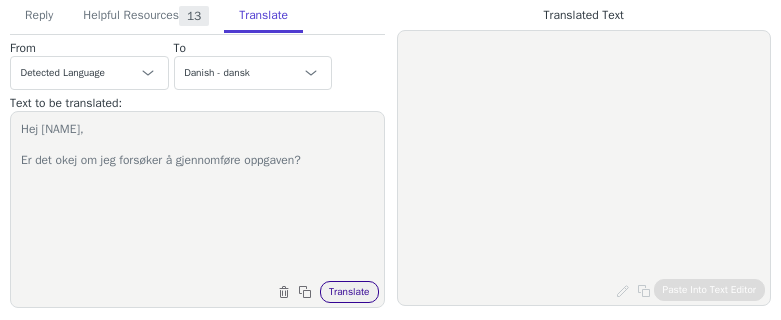 click on "Translate" at bounding box center [349, 292] 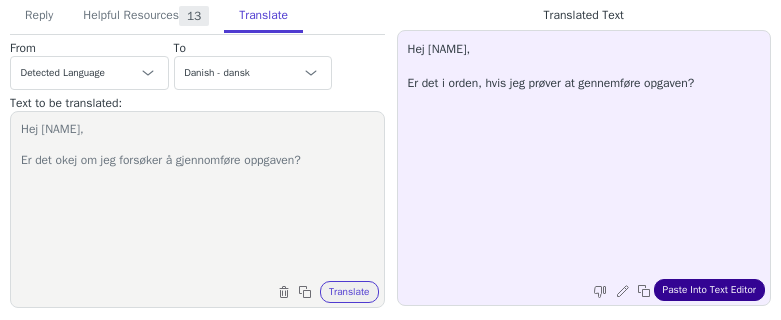 click on "Paste Into Text Editor" at bounding box center (709, 290) 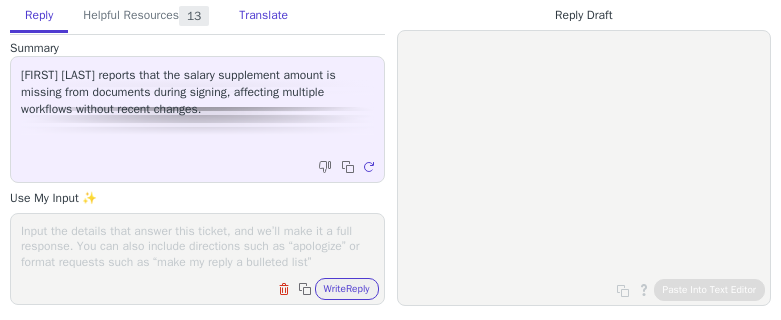 scroll, scrollTop: 0, scrollLeft: 0, axis: both 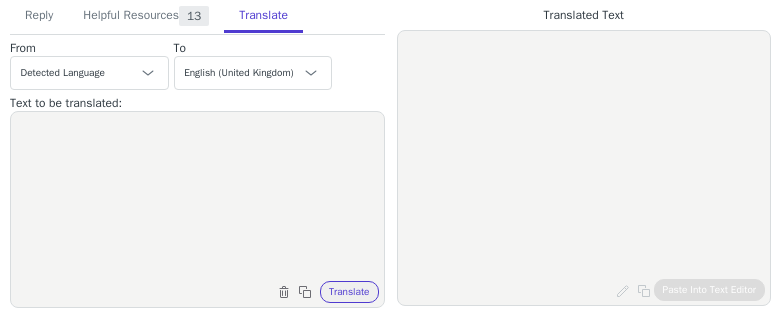 click at bounding box center [197, 197] 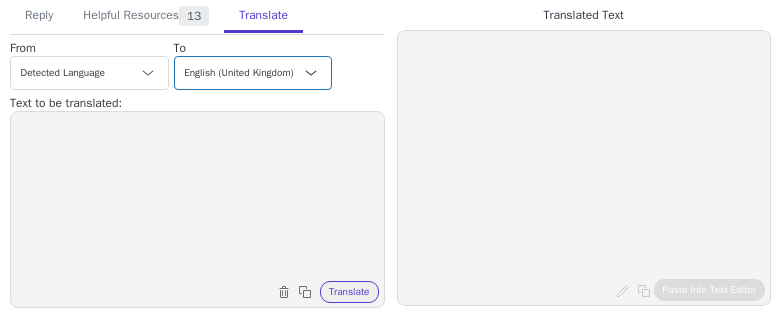 paste on "Hej igen,
Vill lägga till här att problemet inte är bara dokumentet, vi vill inte ha med frågan om medarbetaren ska ha eller inte ska ha lönetillägg i dokumentet egentligen. Däremot så tar svaret Ja/nej fram andra fält kring "belopp" och "typ av lönetillägg" mm som ska läsa över på profilen och i dokumentet. Om du kollar flödet nedan så verkar det inte läsa över till profilen alls. Kan vi höras i morgon bitti? Det här verkar påverka alla våra flöden just nu och jag fattar inte riktigt hur jag ska lösa det." 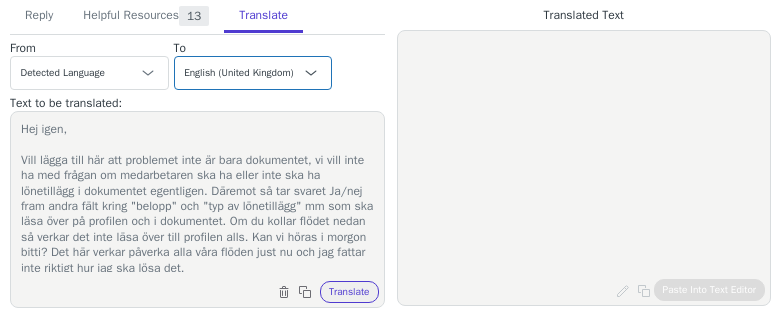 scroll, scrollTop: 3, scrollLeft: 0, axis: vertical 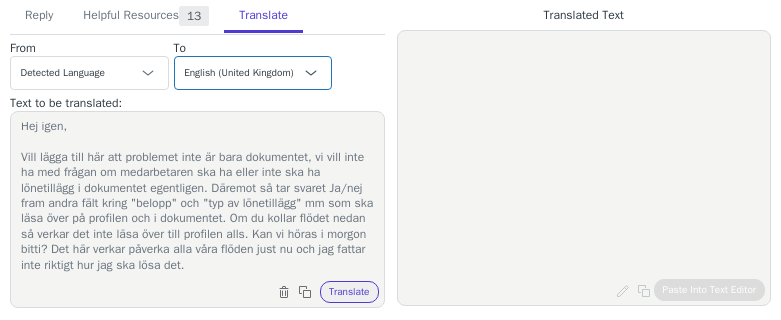 type on "Hej igen,
Vill lägga till här att problemet inte är bara dokumentet, vi vill inte ha med frågan om medarbetaren ska ha eller inte ska ha lönetillägg i dokumentet egentligen. Däremot så tar svaret Ja/nej fram andra fält kring "belopp" och "typ av lönetillägg" mm som ska läsa över på profilen och i dokumentet. Om du kollar flödet nedan så verkar det inte läsa över till profilen alls. Kan vi höras i morgon bitti? Det här verkar påverka alla våra flöden just nu och jag fattar inte riktigt hur jag ska lösa det." 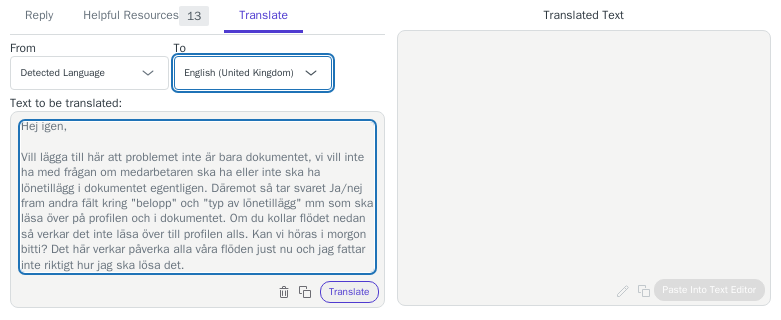 click on "Czech English Danish - dansk Dutch French French (Canada) German Italian Japanese Korean Norwegian Polish Portuguese Portuguese (Brazil) Slovak Spanish Swedish - svenska English (United Kingdom) Norwegian - norsk" at bounding box center (253, 73) 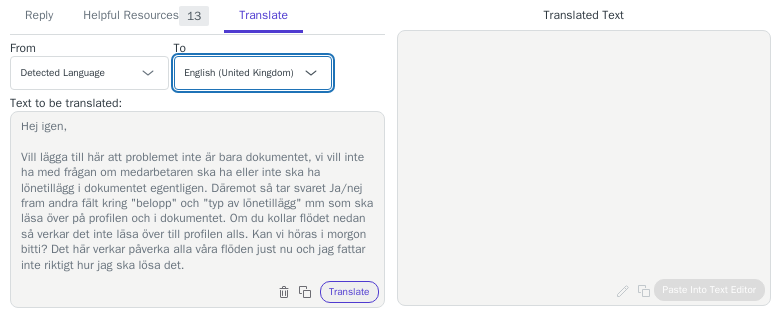 select on "no" 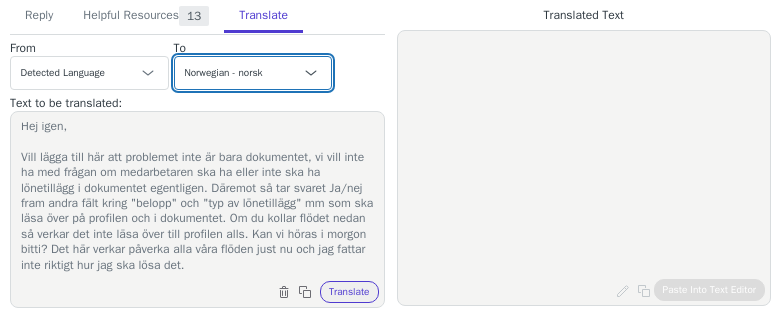 click on "Czech English Danish - dansk Dutch French French (Canada) German Italian Japanese Korean Norwegian Polish Portuguese Portuguese (Brazil) Slovak Spanish Swedish - svenska English (United Kingdom) Norwegian - norsk" at bounding box center [253, 73] 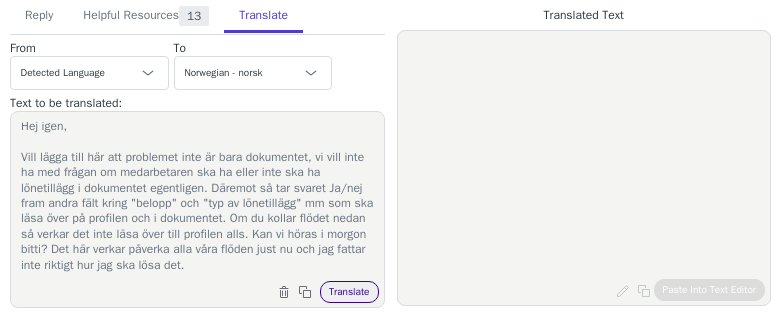 click on "Translate" at bounding box center [349, 292] 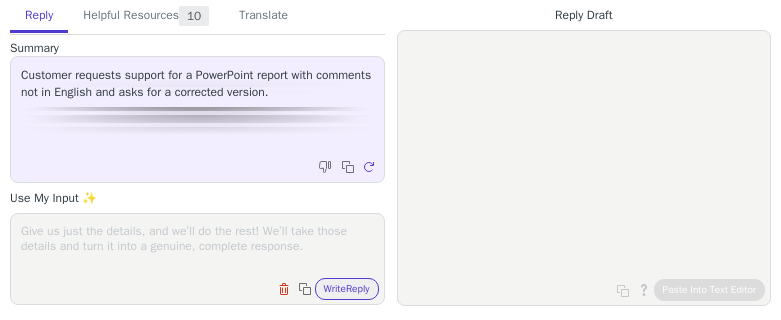 scroll, scrollTop: 0, scrollLeft: 0, axis: both 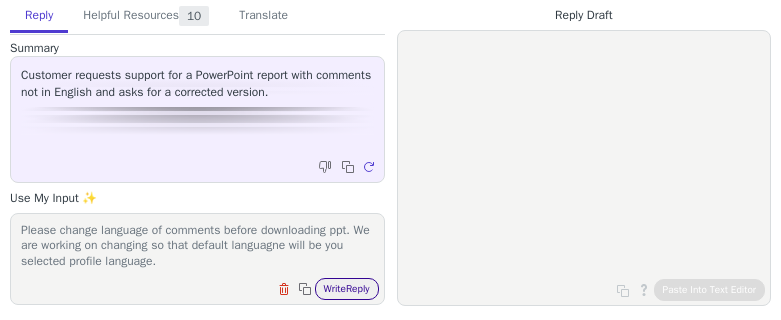 type on "Please change language of comments before downloading ppt. We are working on changing so that default languagne will be you selected profile language." 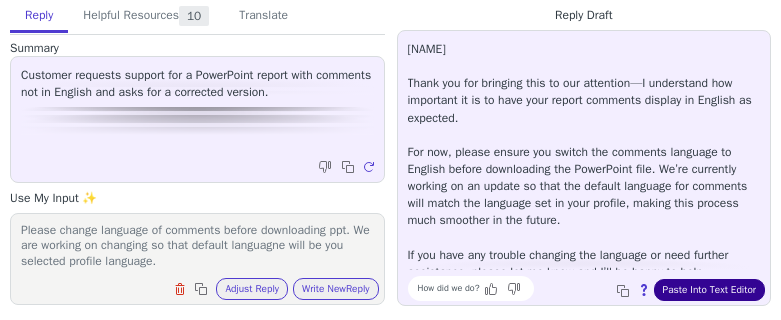 click on "Paste Into Text Editor" at bounding box center (709, 290) 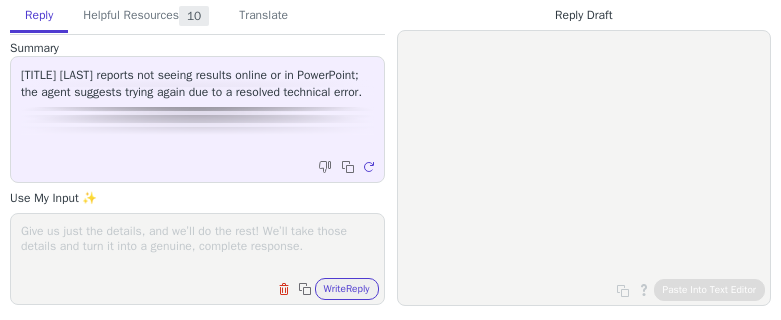 scroll, scrollTop: 0, scrollLeft: 0, axis: both 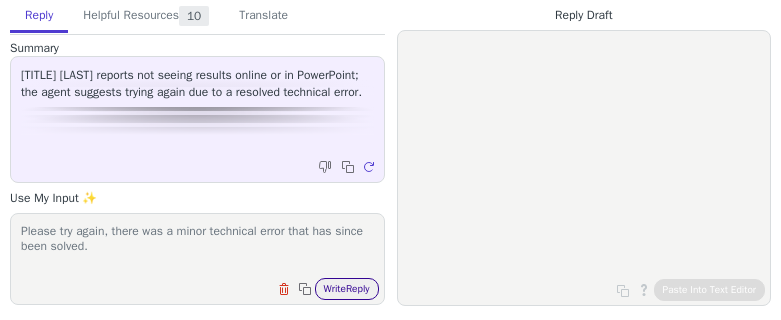 type on "Please try again, there was a minor technical error that has since been solved." 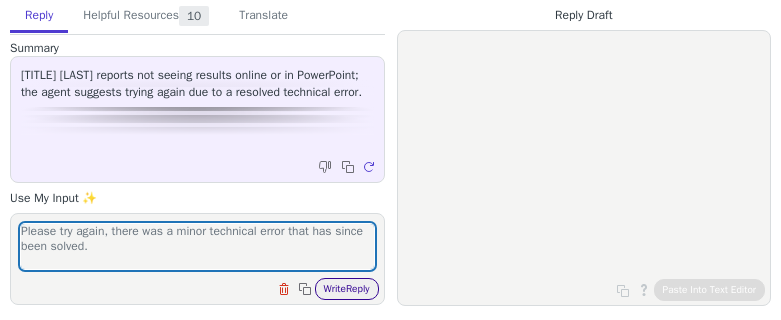 click on "Write  Reply" at bounding box center [347, 289] 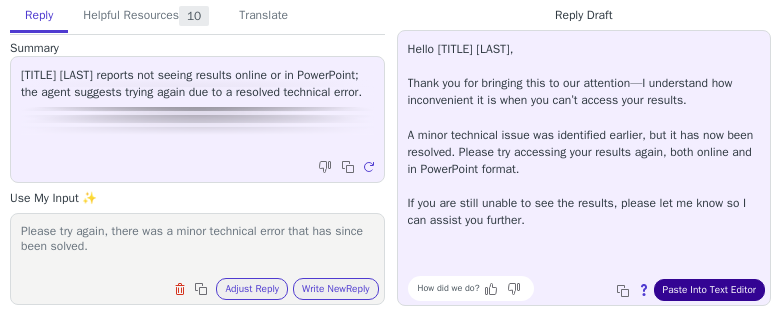 click on "Paste Into Text Editor" at bounding box center [709, 290] 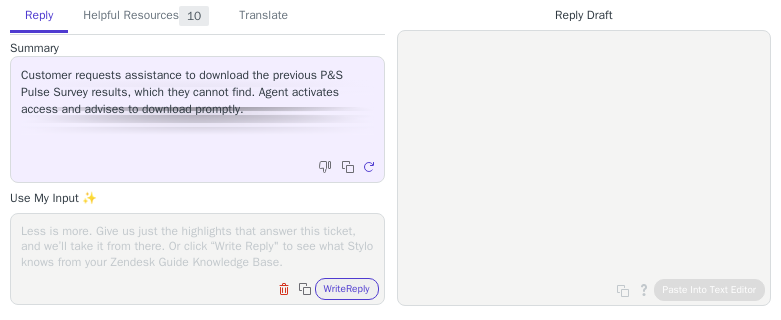 scroll, scrollTop: 0, scrollLeft: 0, axis: both 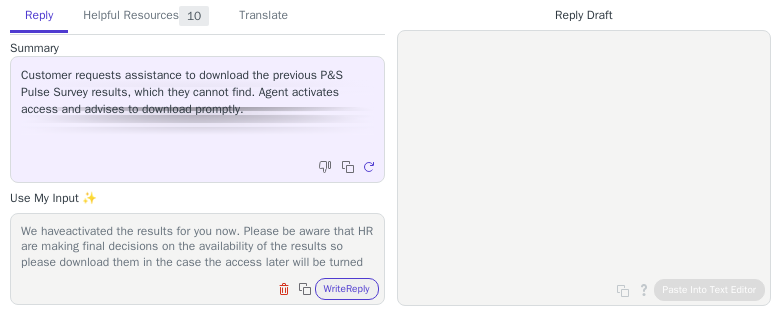 click on "We haveactivated the results for you now. Please be aware that HR are making final decisions on the availability of the results so please download them in the case the access later will be turned off." at bounding box center [197, 246] 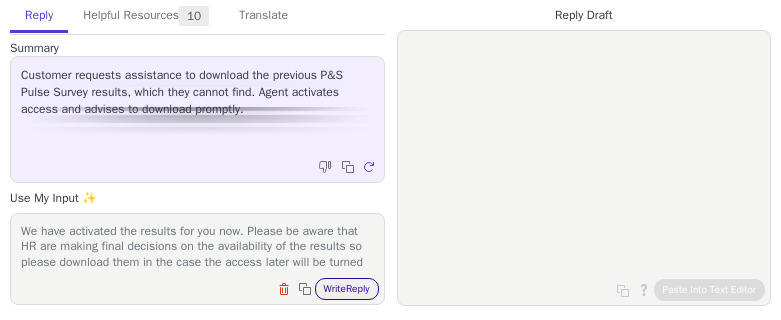 type on "We have activated the results for you now. Please be aware that HR are making final decisions on the availability of the results so please download them in the case the access later will be turned off." 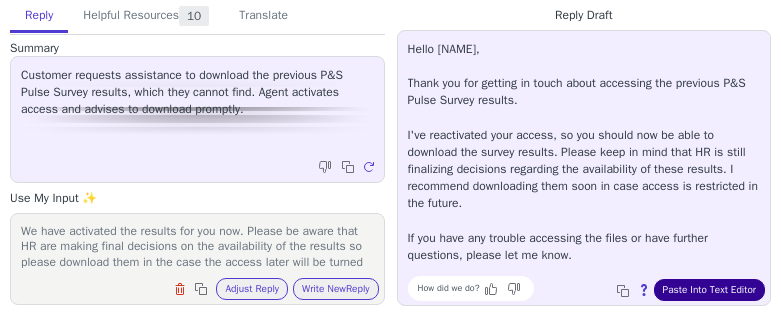 click on "Paste Into Text Editor" at bounding box center (709, 290) 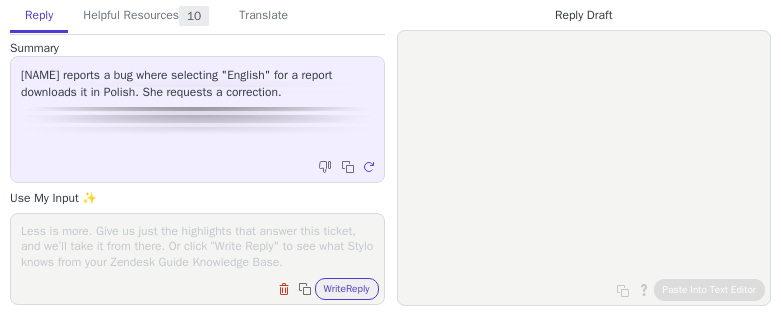 scroll, scrollTop: 0, scrollLeft: 0, axis: both 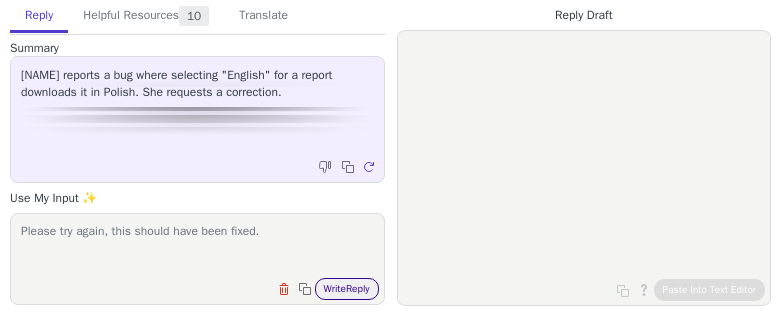 type on "Please try again, this should have been fixed." 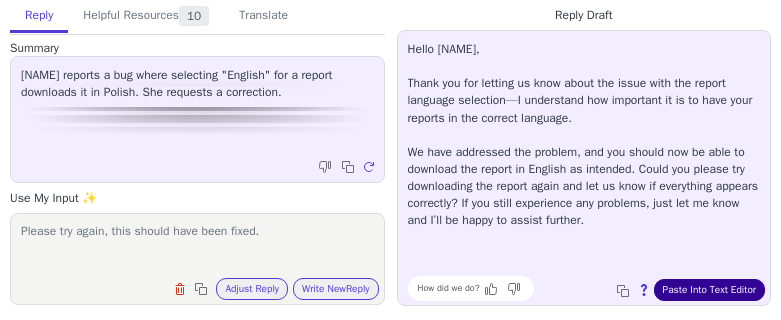 click on "Paste Into Text Editor" at bounding box center [709, 290] 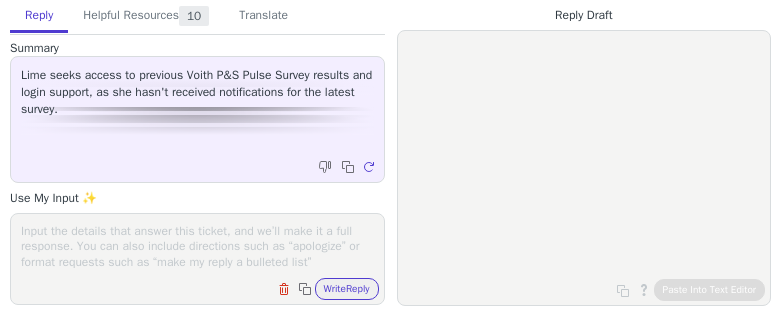 scroll, scrollTop: 0, scrollLeft: 0, axis: both 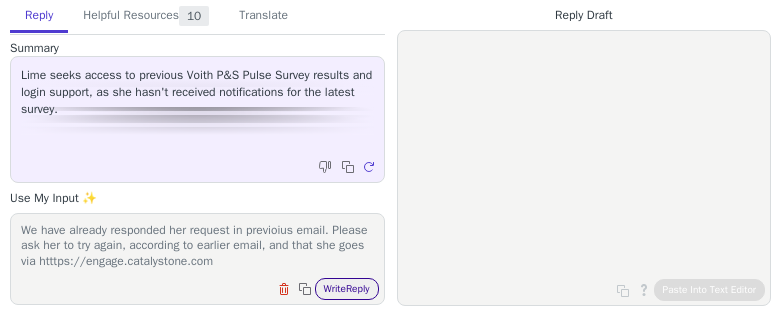 type on "We have already responded her request in previoius email. Please ask her to try again, according to earlier email, and that she goes via htttps://engage.catalystone.com" 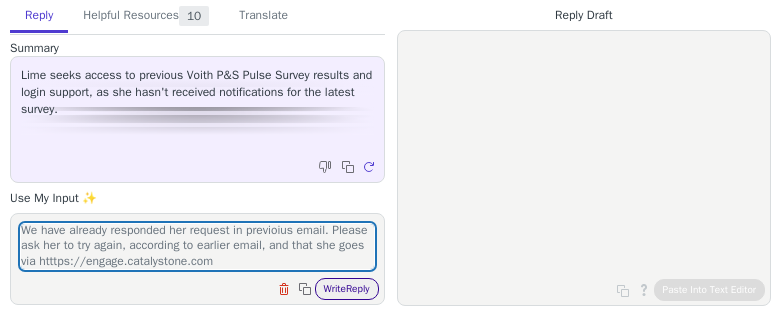 click on "Write  Reply" at bounding box center (347, 289) 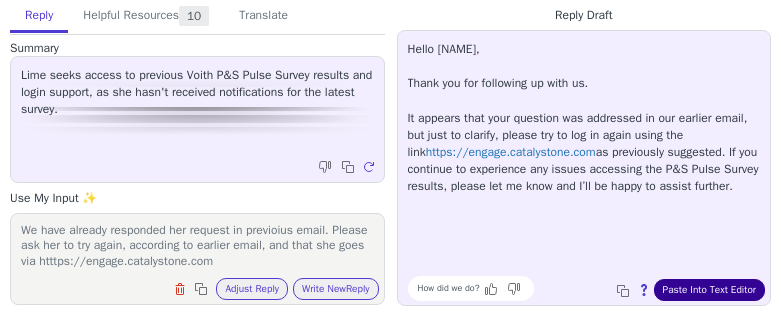 click on "Paste Into Text Editor" at bounding box center [709, 290] 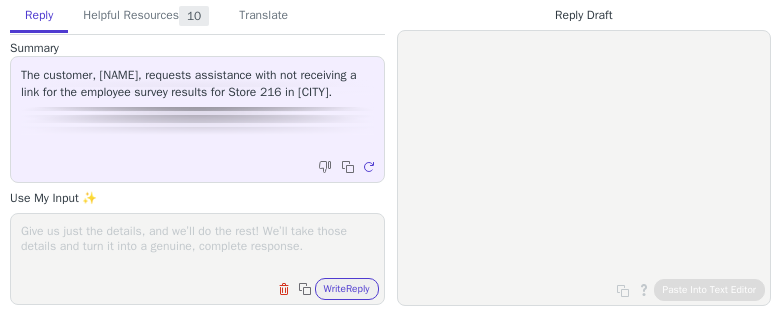 scroll, scrollTop: 0, scrollLeft: 0, axis: both 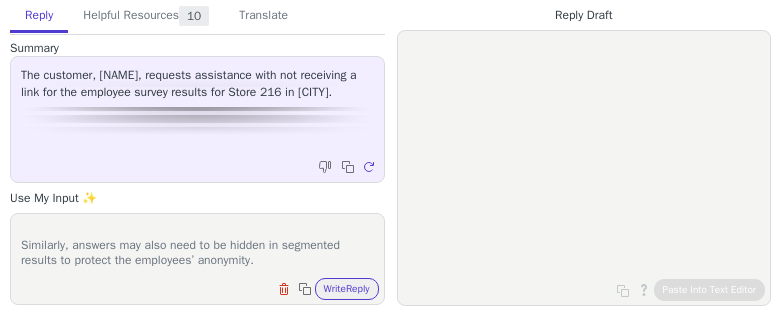type on "2 answers have been hidden in this result to protect the anonymity of the employees.
What are hidden answers?
Hidden answers originate from teams / groups with too few answers to get a separate result. When required, such answers may also be hidden in results at higher levels to prevent them from being traced to a specific individual.
Similarly, answers may also need to be hidden in segmented results to protect the employees’ anonymity." 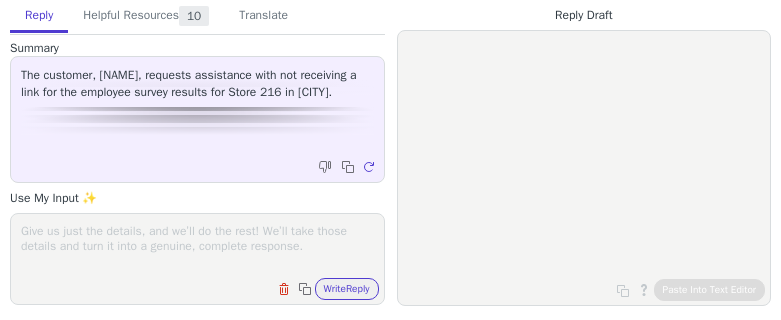 scroll, scrollTop: 0, scrollLeft: 0, axis: both 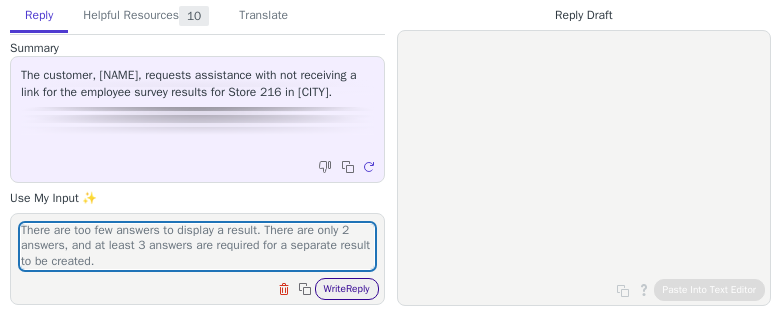 click on "Write  Reply" at bounding box center (347, 289) 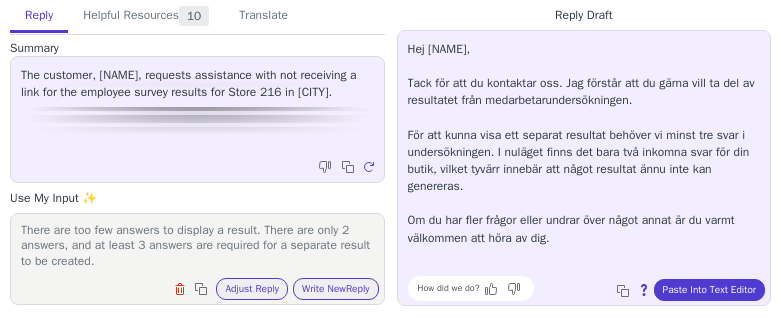 click on "How did we do?   Copy to clipboard About this reply Paste Into Text Editor" at bounding box center [594, 288] 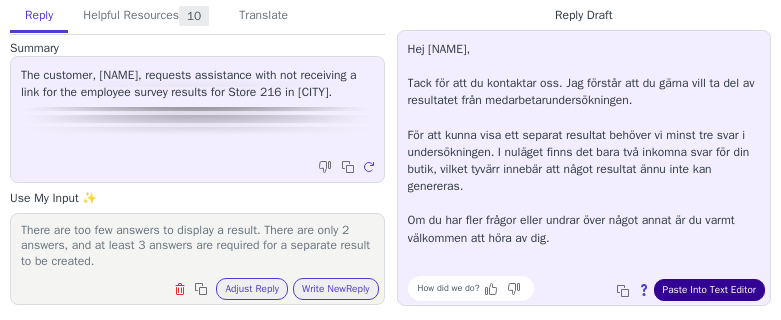 click on "Paste Into Text Editor" at bounding box center [709, 290] 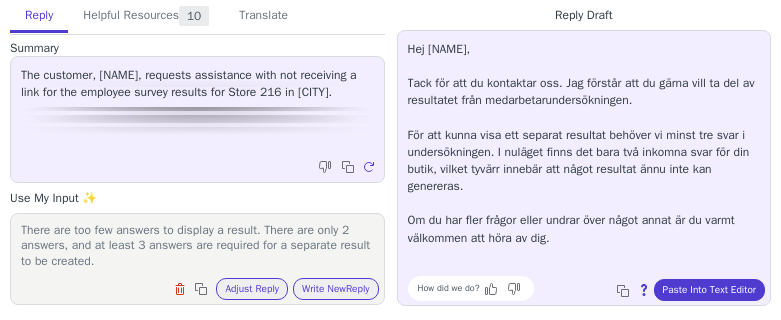 click on "There are too few answers to display a result. There are only 2 answers, and at least 3 answers are required for a separate result to be created." at bounding box center (197, 246) 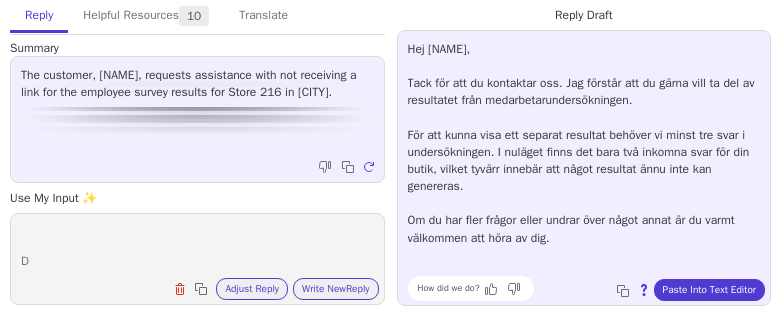 scroll, scrollTop: 48, scrollLeft: 0, axis: vertical 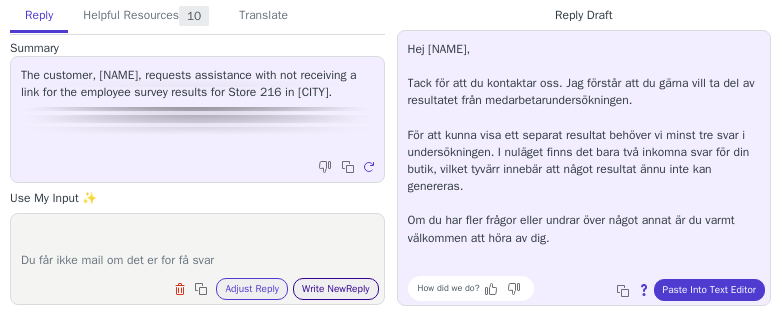 type on "There are too few answers to display a result. There are only 2 answers, and at least 3 answers are required for a separate result to be created.
Du får ikke mail om det er for få svar" 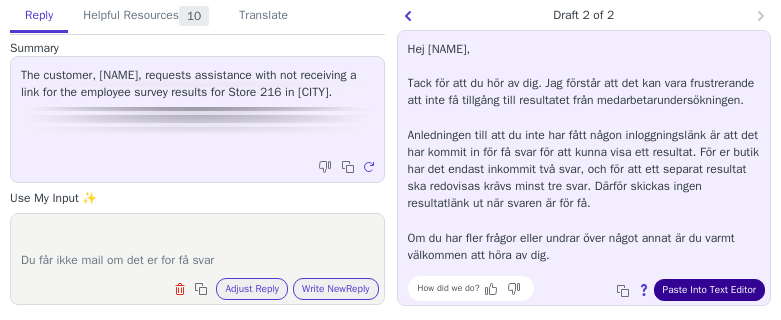 click on "Paste Into Text Editor" at bounding box center (709, 290) 